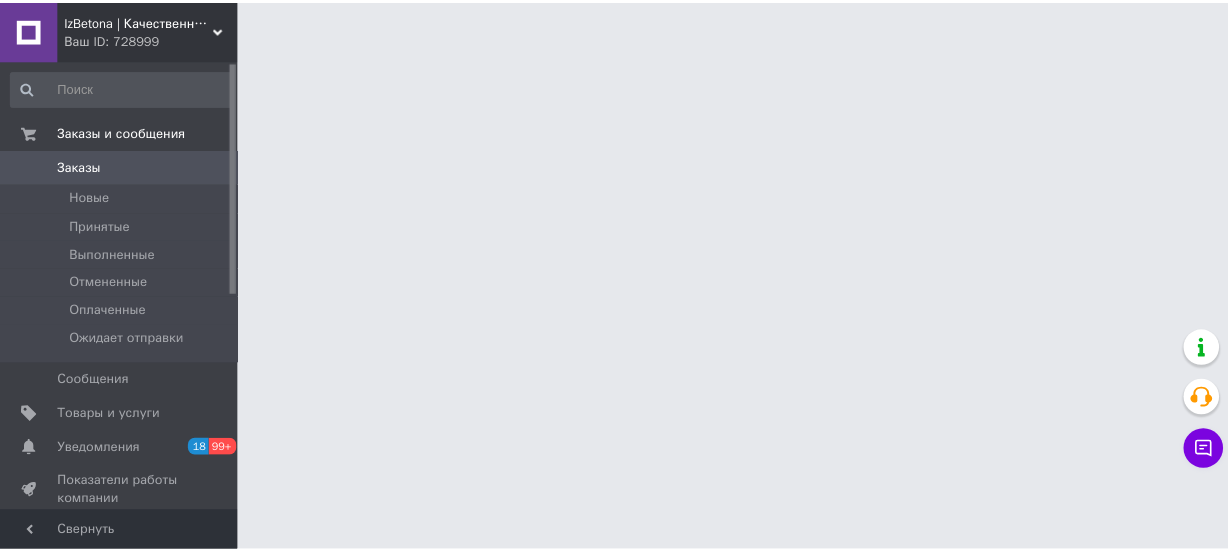 scroll, scrollTop: 0, scrollLeft: 0, axis: both 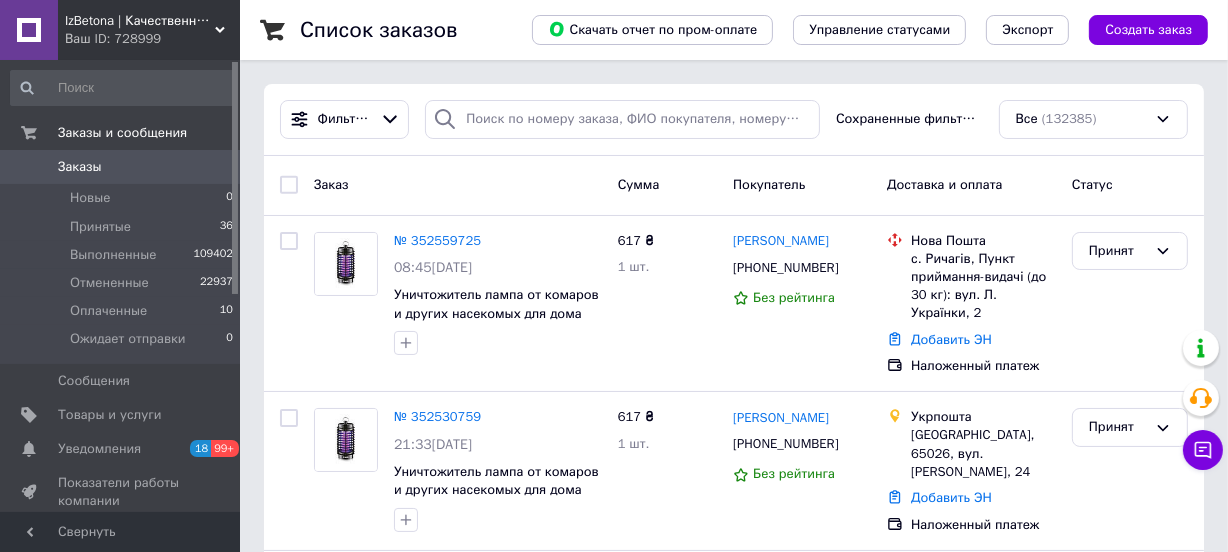 click on "Ваш ID: 728999" at bounding box center [152, 39] 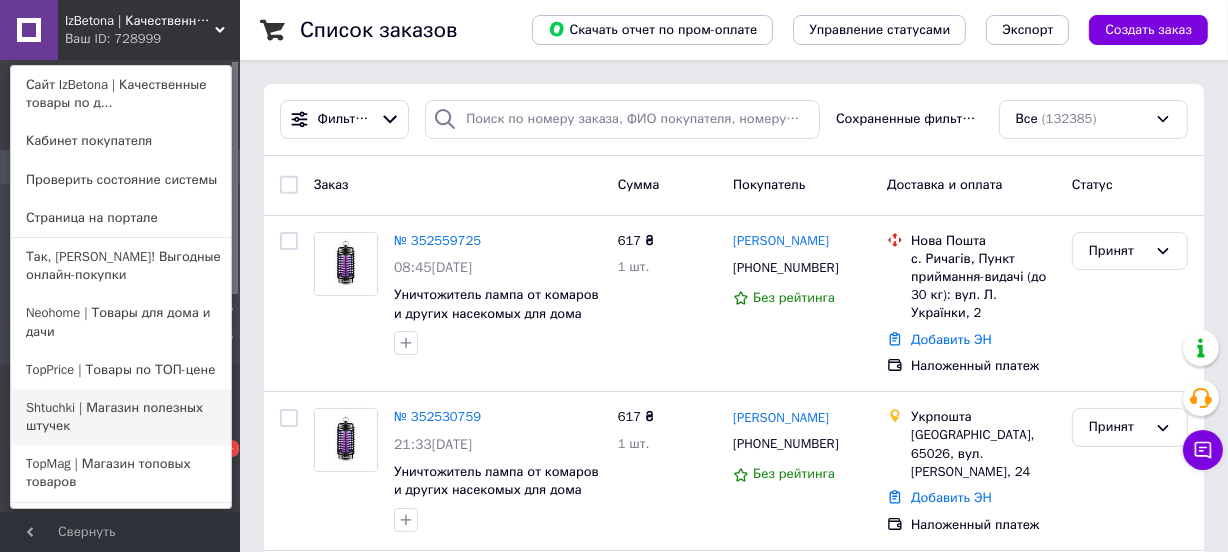 click on "Shtuchki | Магазин полезных штучек" at bounding box center [121, 417] 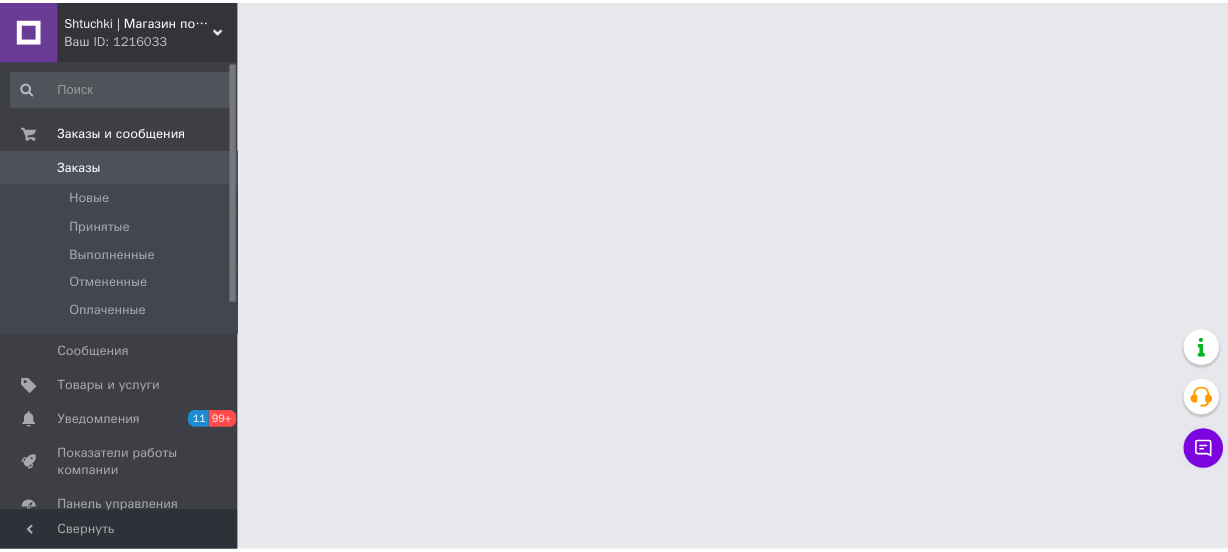 scroll, scrollTop: 0, scrollLeft: 0, axis: both 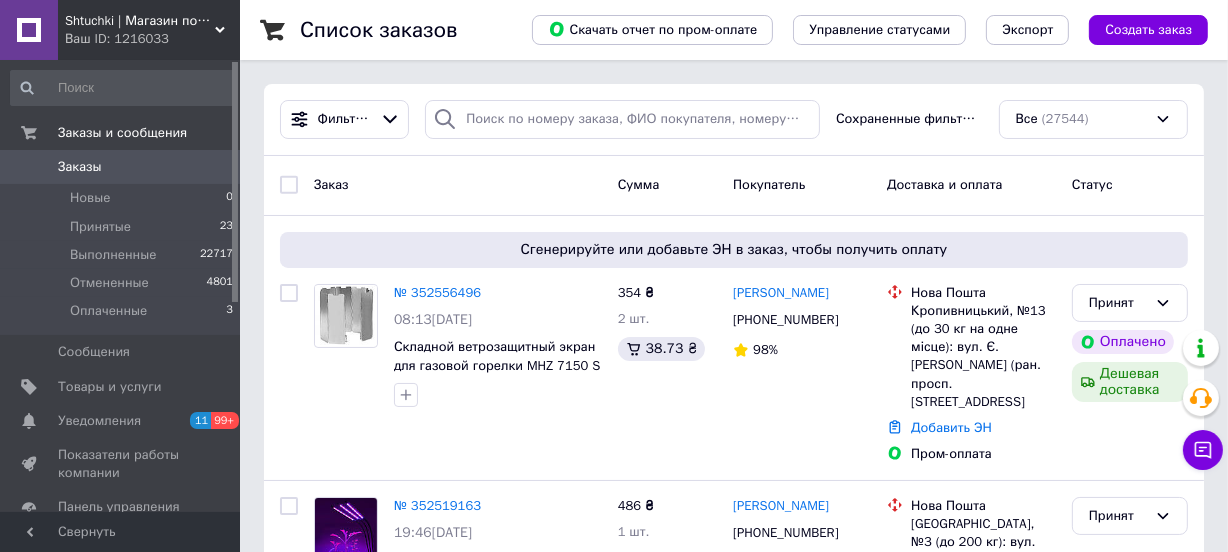click on "Shtuchki | Магазин полезных штучек" at bounding box center [140, 21] 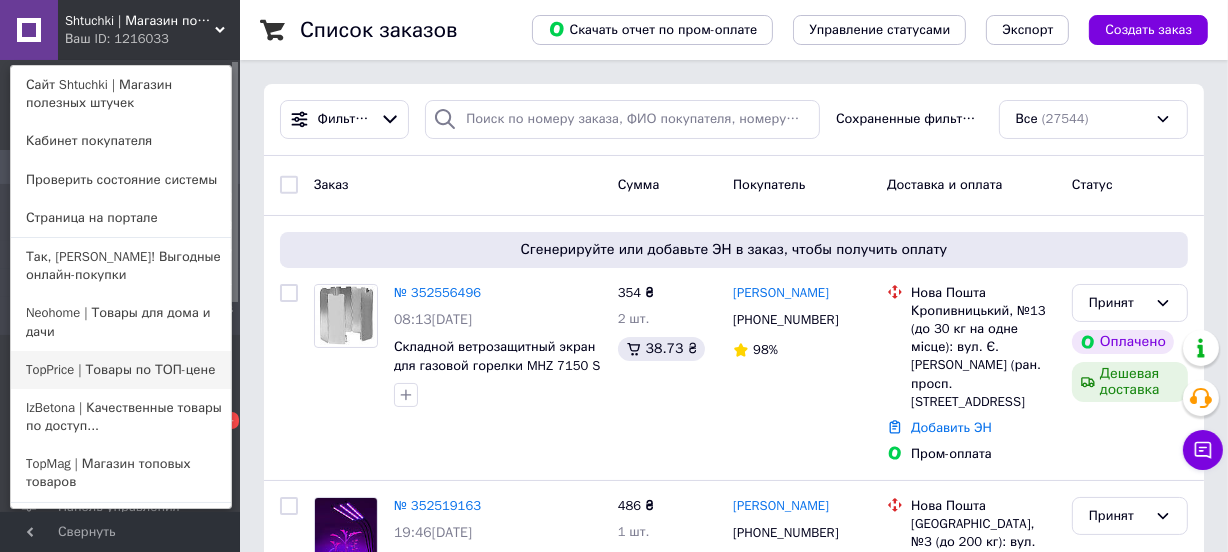 click on "TopPrice | Товары по ТОП-цене" at bounding box center [121, 370] 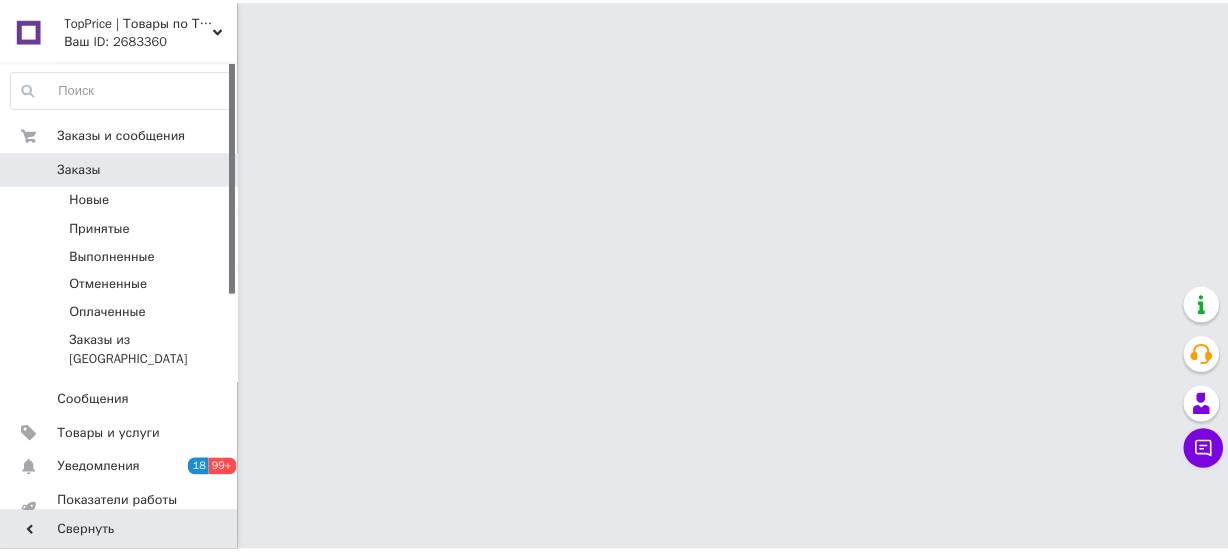 scroll, scrollTop: 0, scrollLeft: 0, axis: both 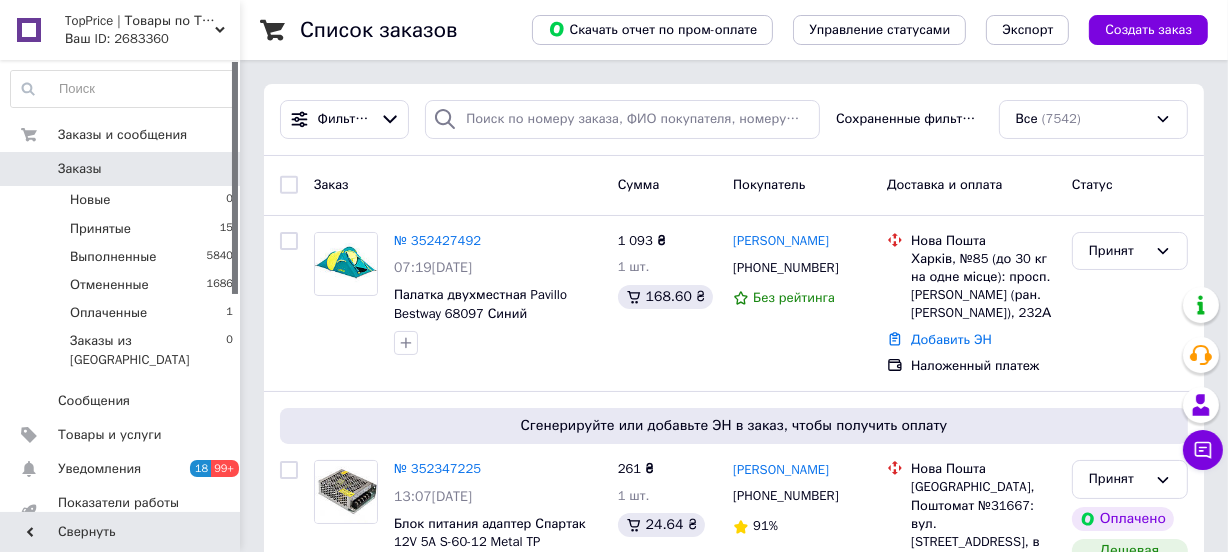 click on "TopPrice | Товары по ТОП-цене" at bounding box center (140, 21) 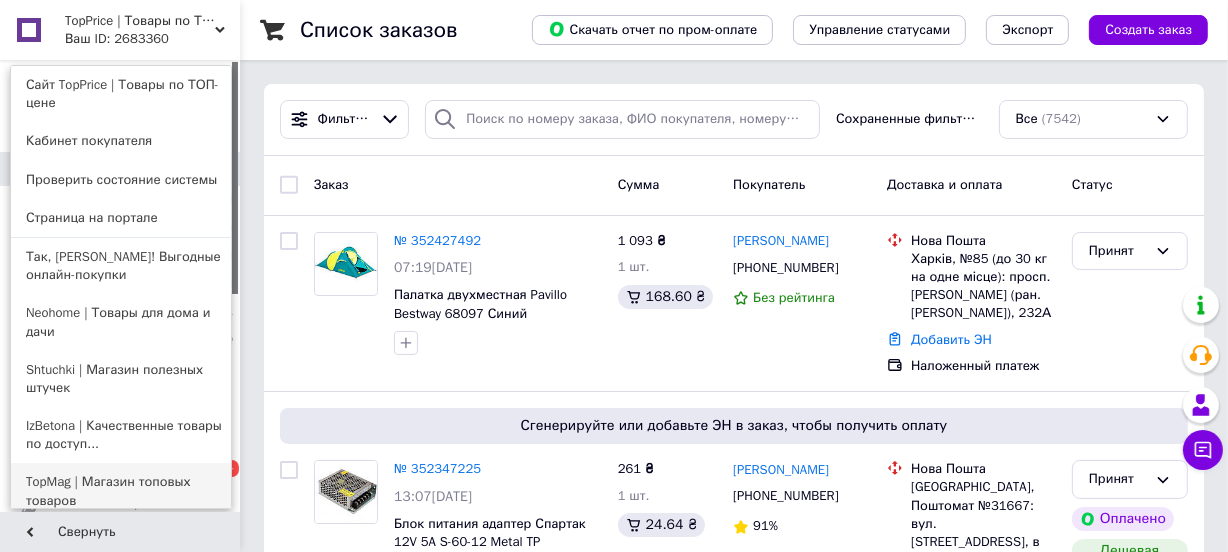 click on "TopMag | Магазин топовых товаров" at bounding box center [121, 491] 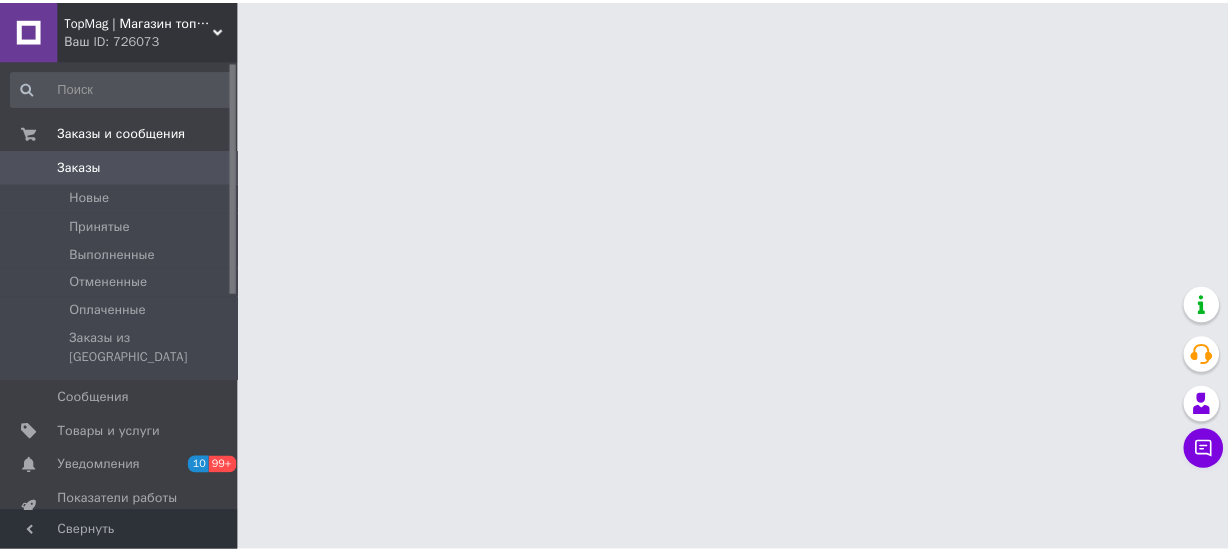 scroll, scrollTop: 0, scrollLeft: 0, axis: both 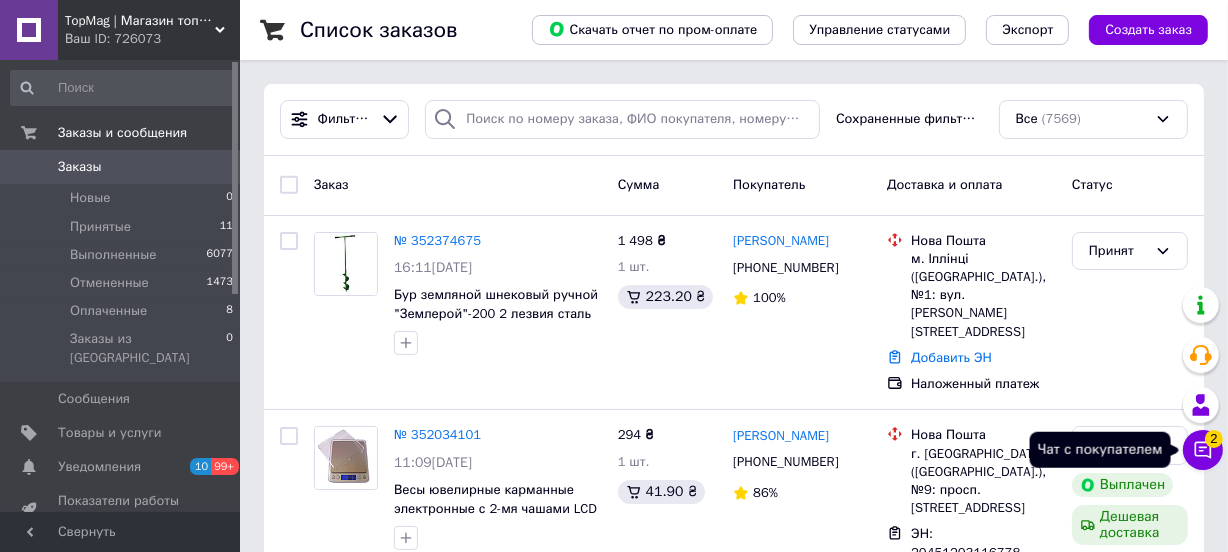 click 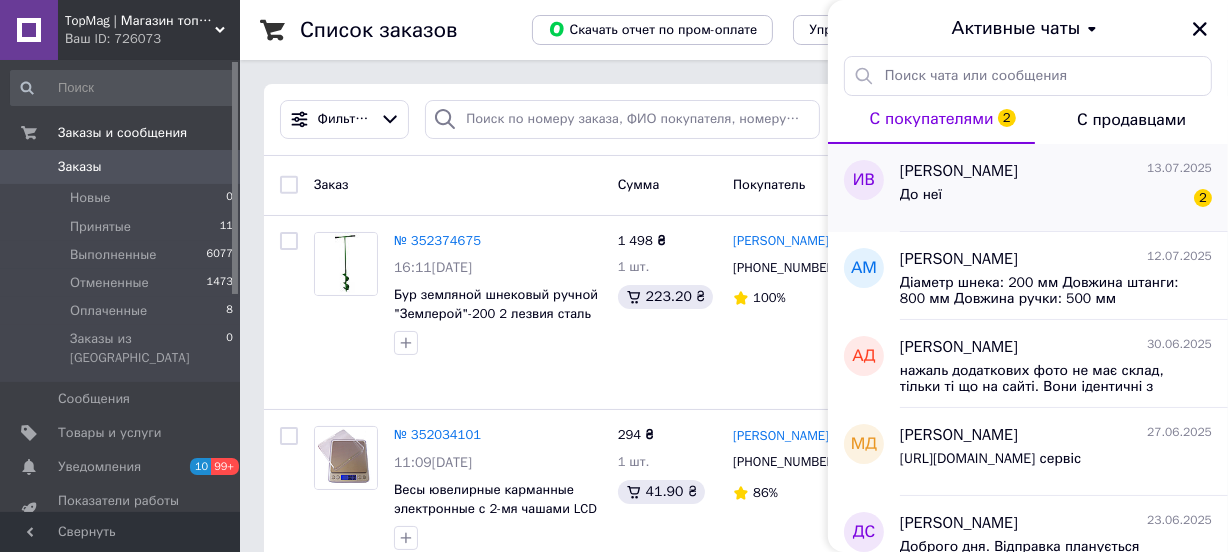 click on "До неї" at bounding box center [921, 195] 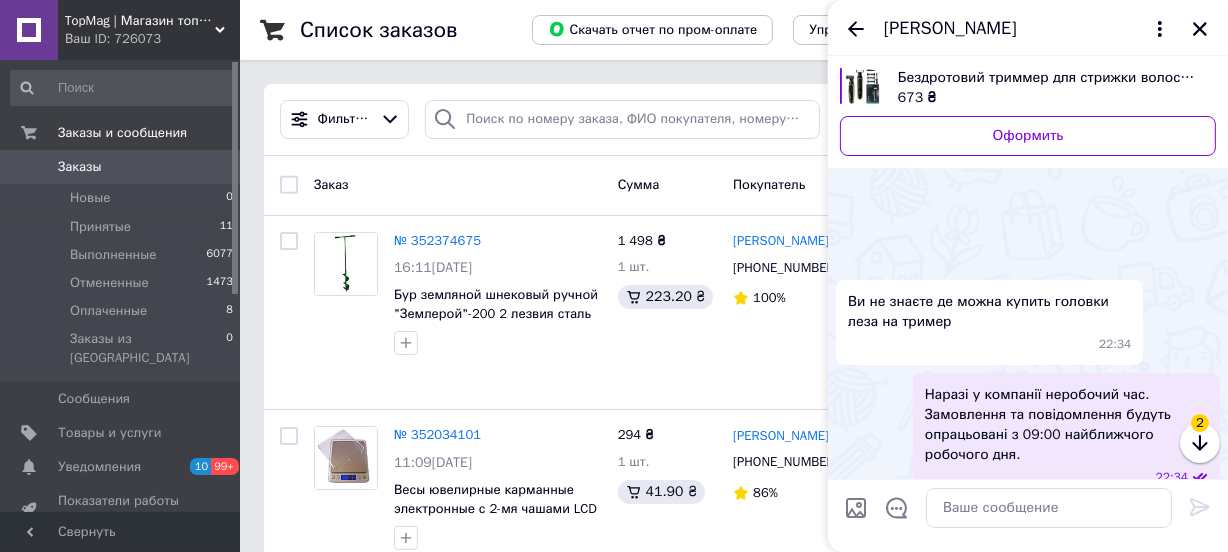 scroll, scrollTop: 1934, scrollLeft: 0, axis: vertical 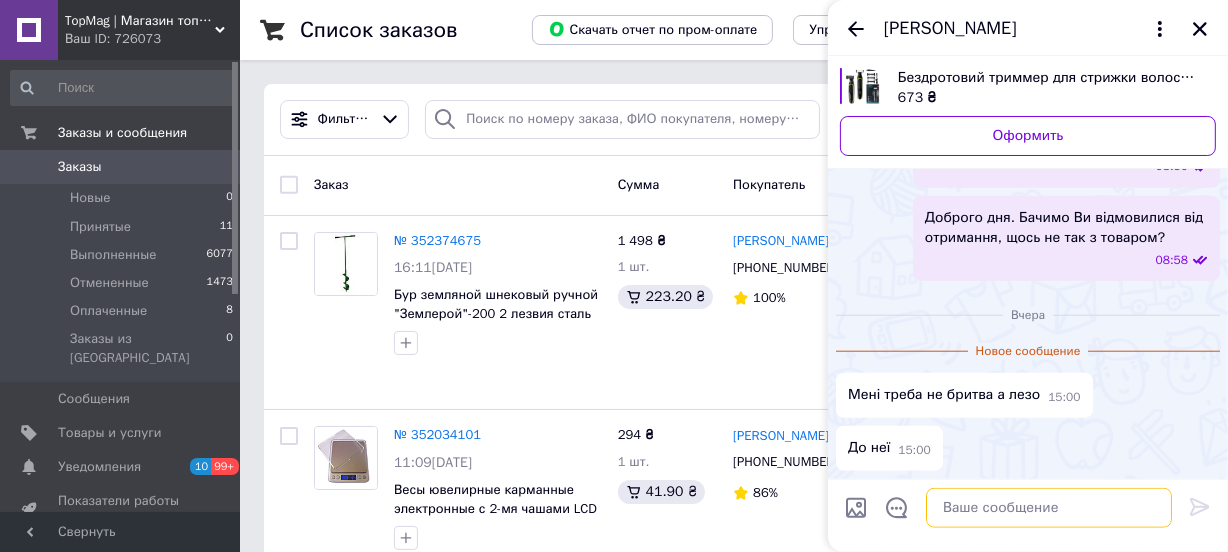 click at bounding box center [1049, 508] 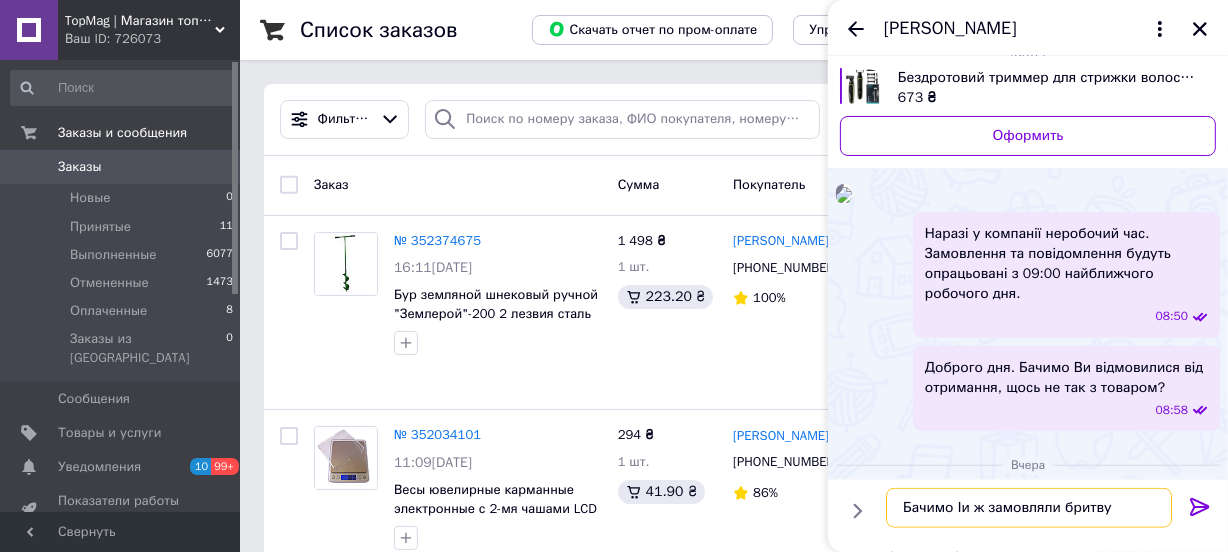 scroll, scrollTop: 1883, scrollLeft: 0, axis: vertical 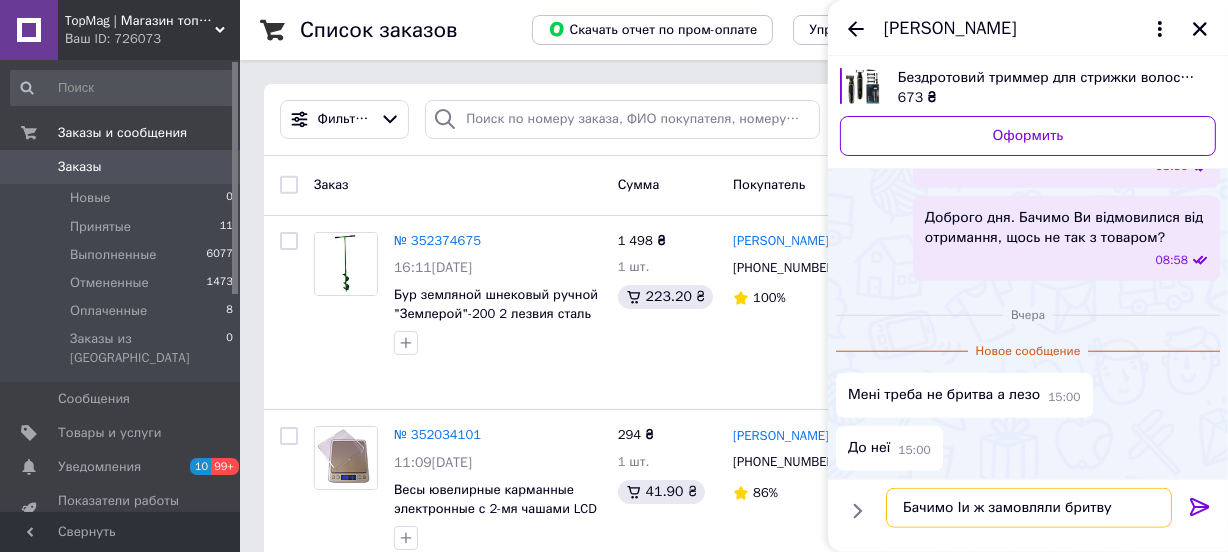 click on "Бачимо Іи ж замовляли бритву" at bounding box center (1029, 508) 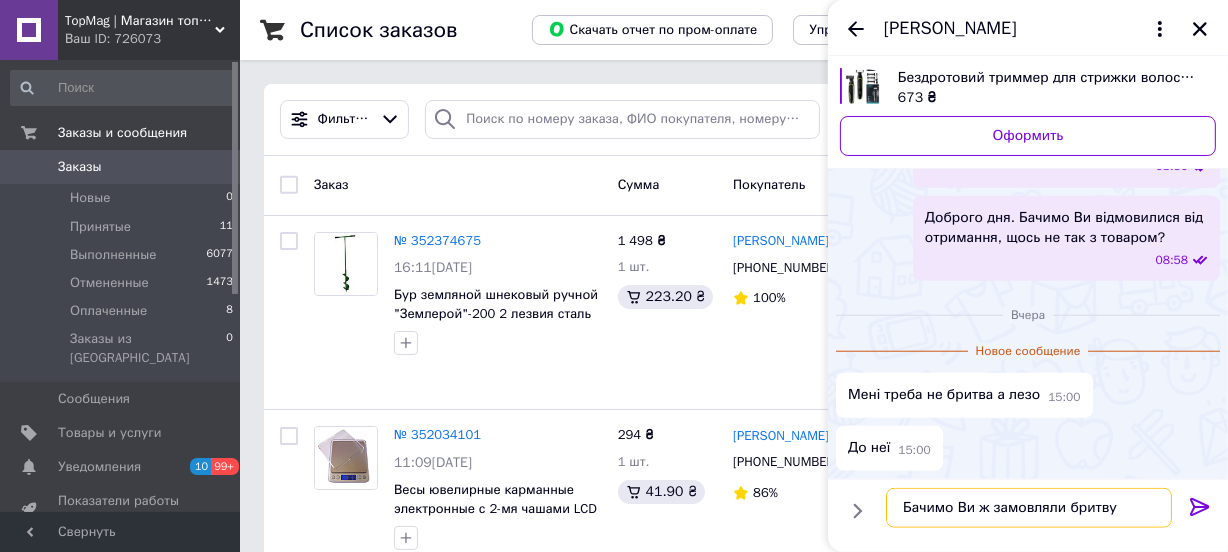 click on "Бачимо Ви ж замовляли бритву" at bounding box center (1029, 508) 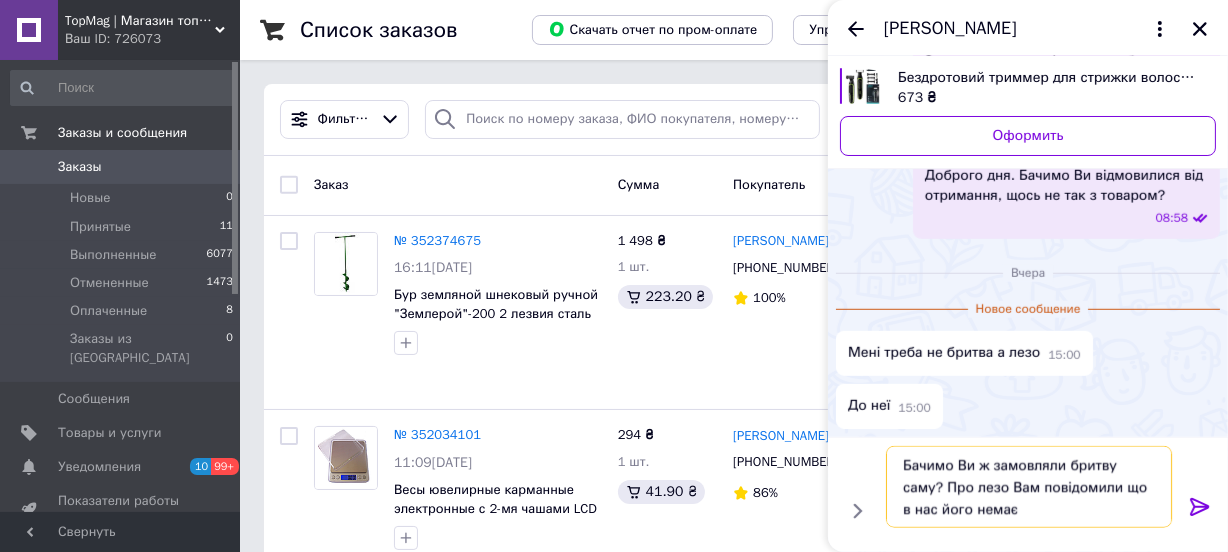 type on "Бачимо Ви ж замовляли бритву саму? Про лезо Вам повідомили що в нас його немає" 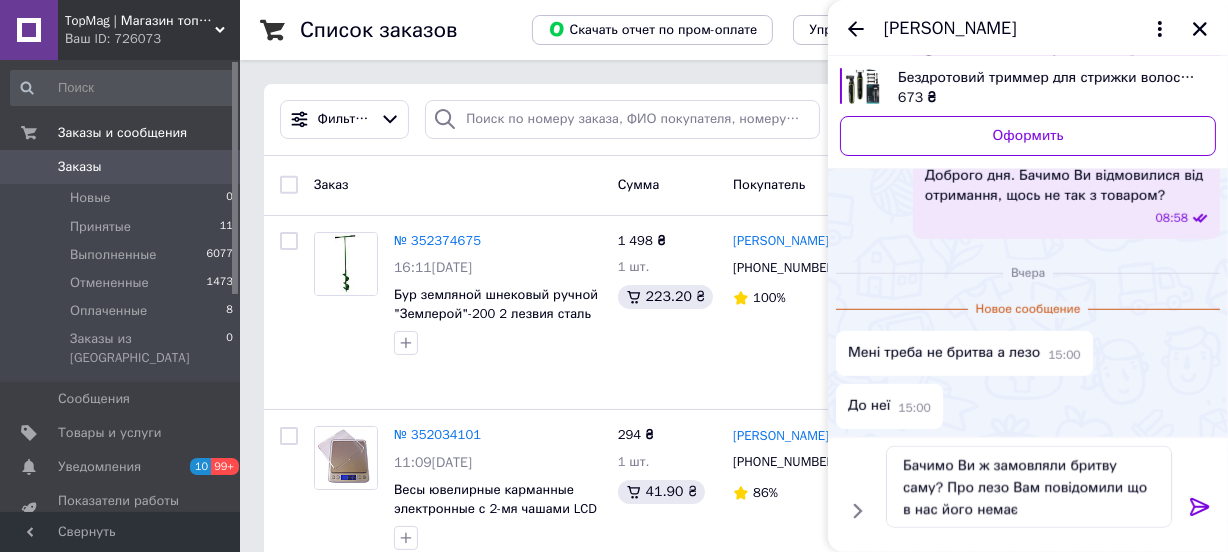 click 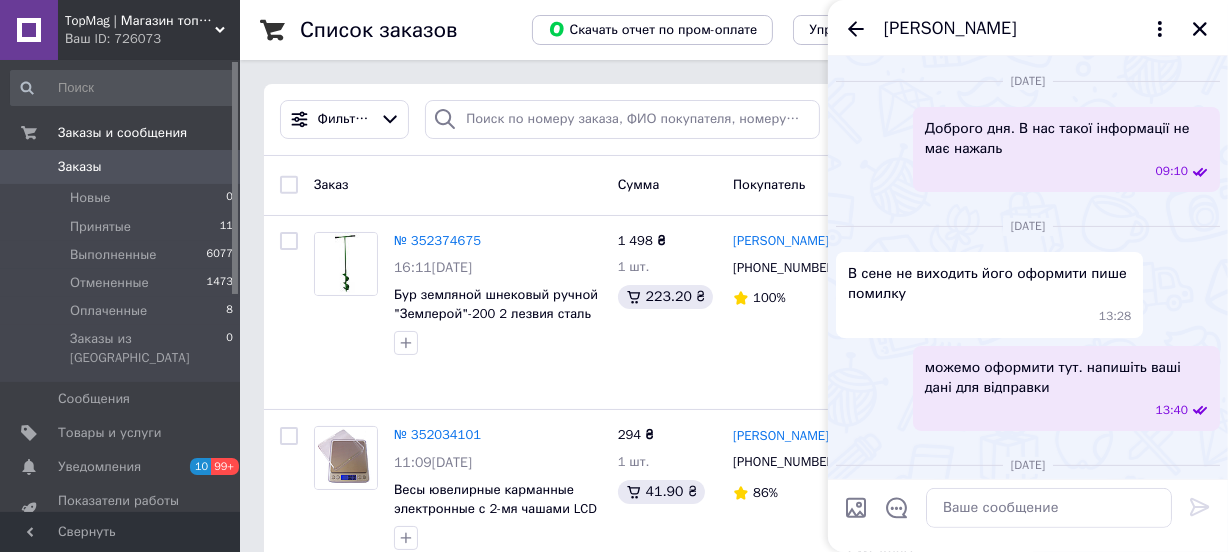 scroll, scrollTop: 0, scrollLeft: 0, axis: both 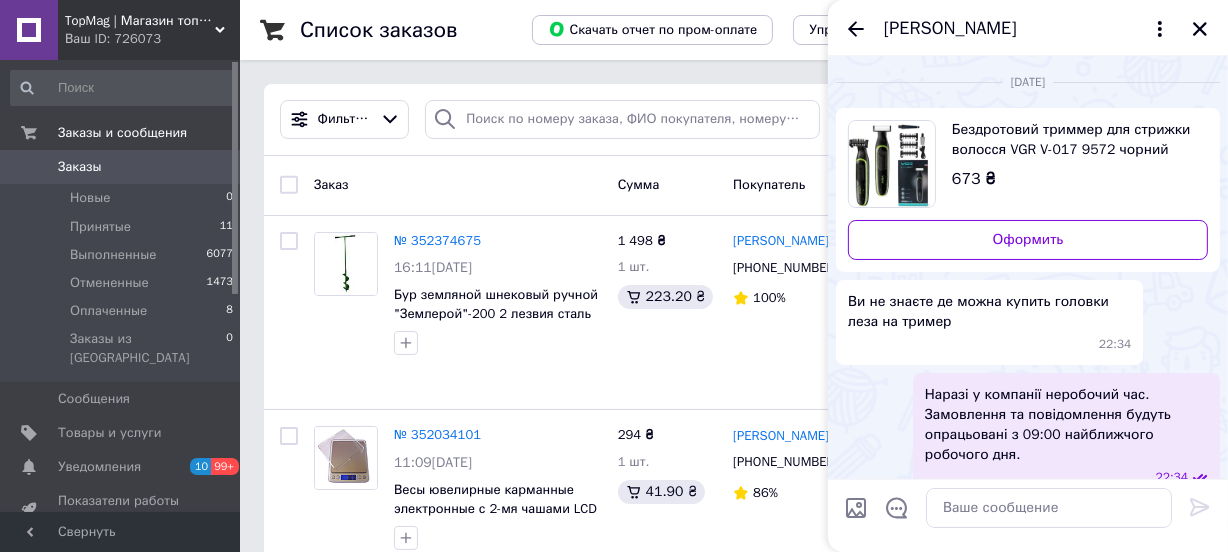click on "Илария Важнецкая" at bounding box center [950, 29] 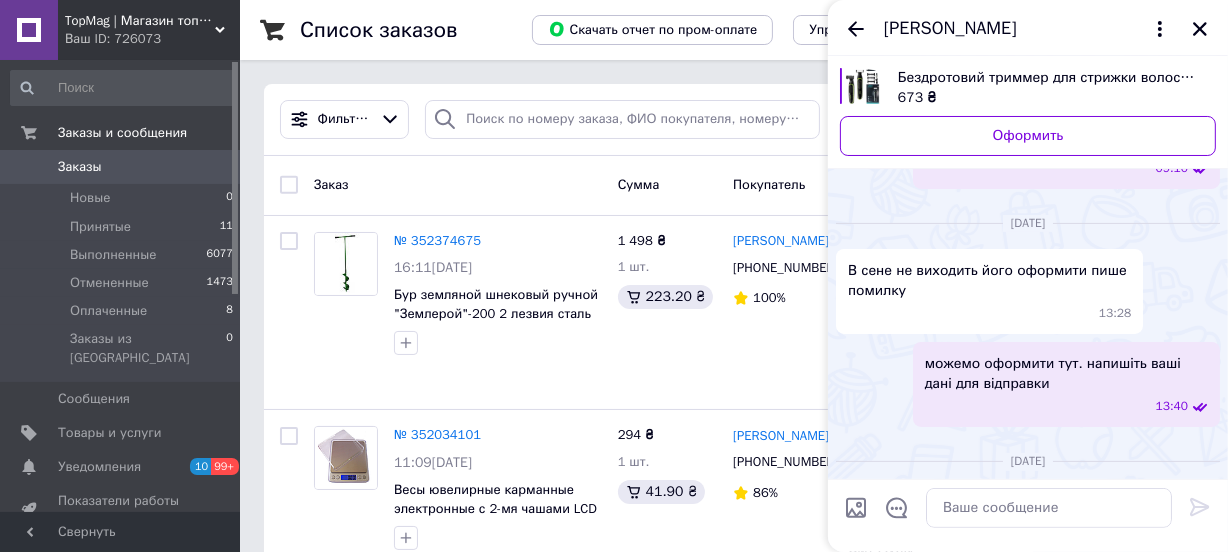 scroll, scrollTop: 767, scrollLeft: 0, axis: vertical 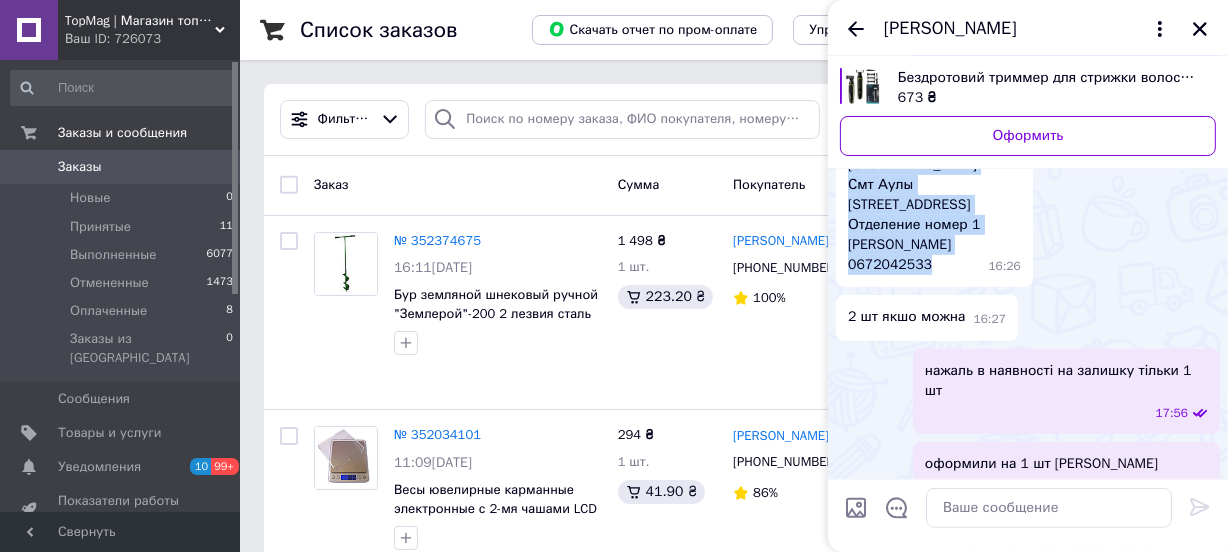 drag, startPoint x: 934, startPoint y: 266, endPoint x: 846, endPoint y: 259, distance: 88.27797 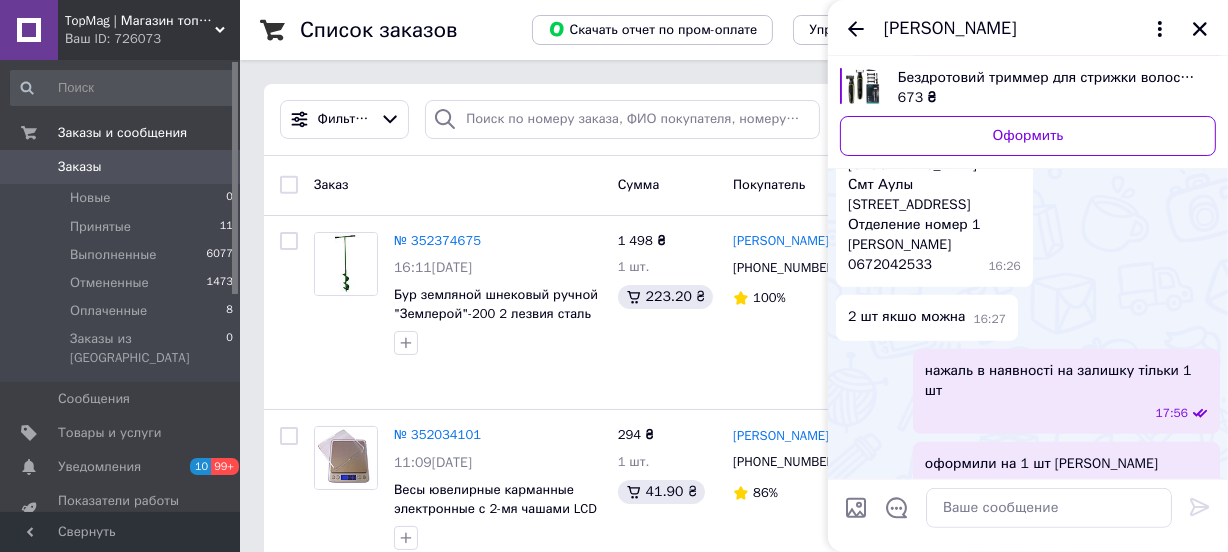click on "2 шт якшо можна 16:27" at bounding box center [927, 317] 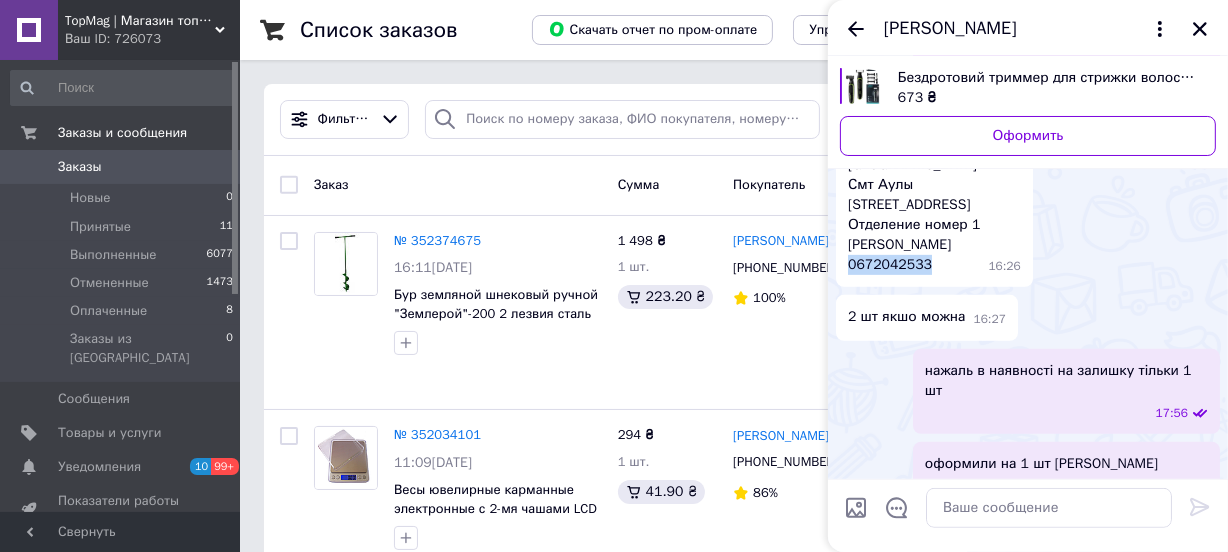 drag, startPoint x: 928, startPoint y: 269, endPoint x: 850, endPoint y: 267, distance: 78.025635 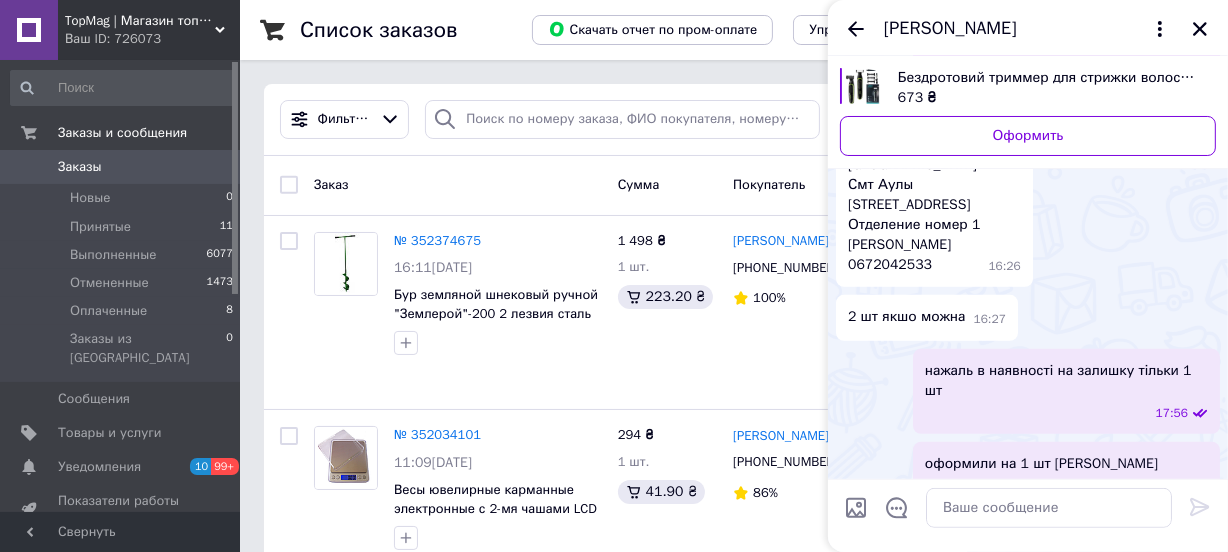 click on "Ваш ID: 726073" at bounding box center (152, 39) 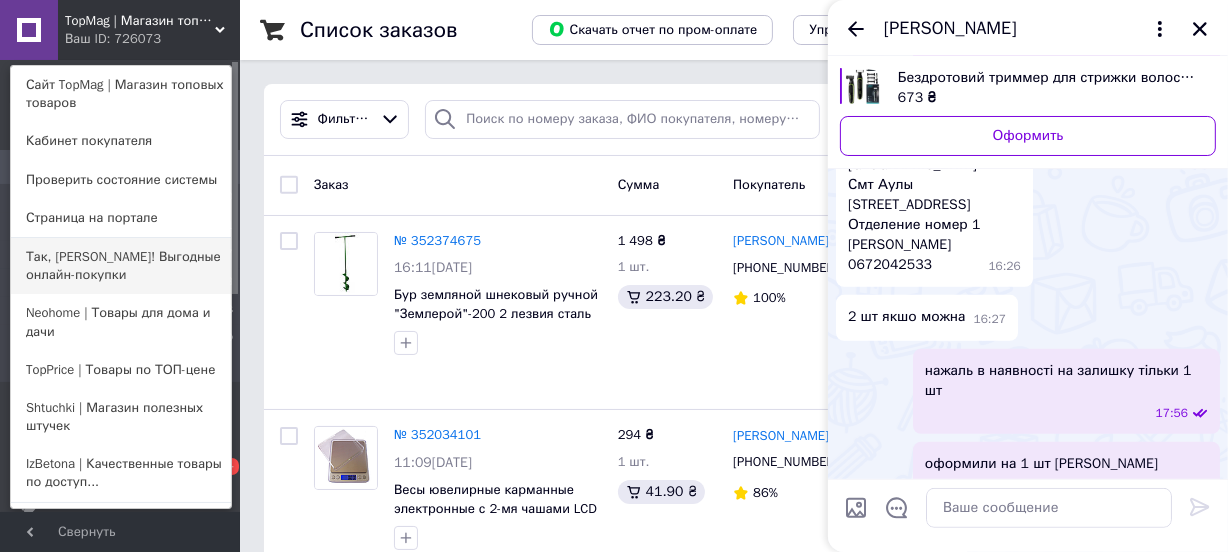 click on "Так, [PERSON_NAME]! Выгодные онлайн-покупки" at bounding box center (121, 266) 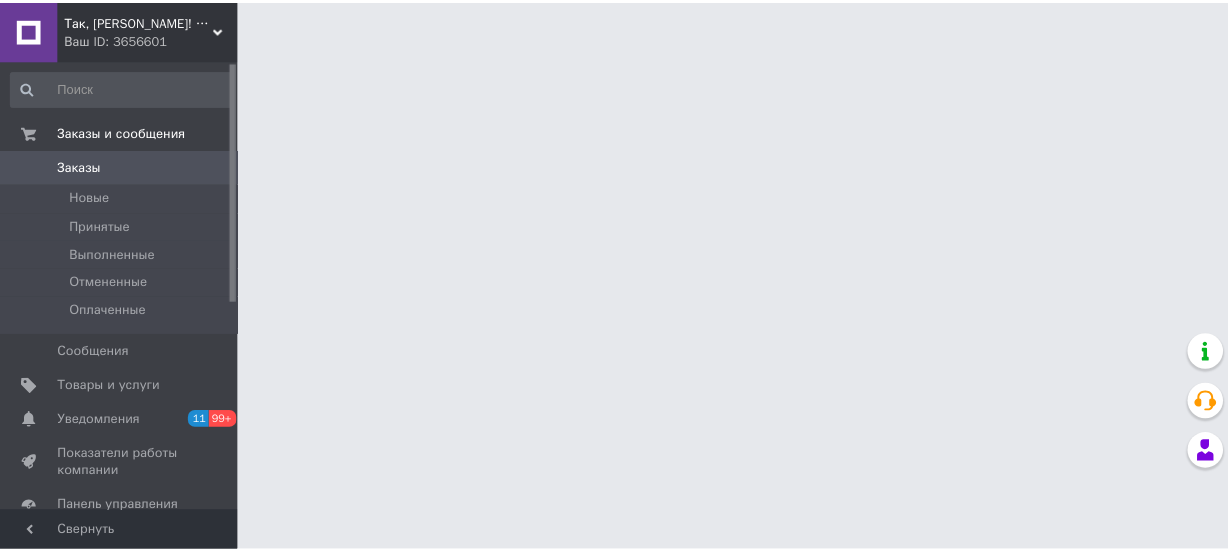 scroll, scrollTop: 0, scrollLeft: 0, axis: both 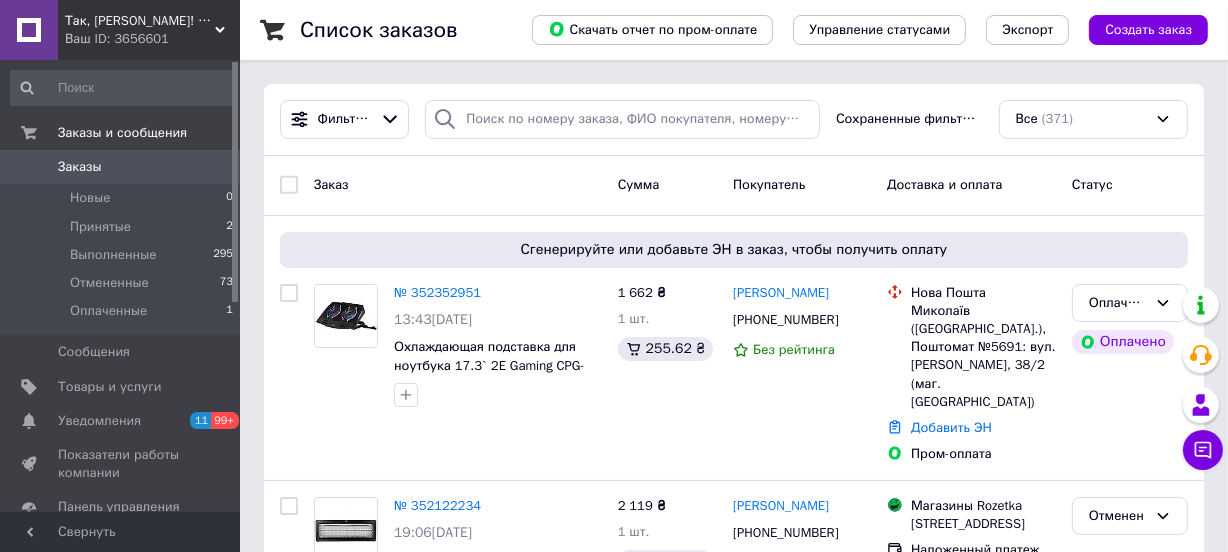 click on "Так, [PERSON_NAME]! Выгодные онлайн-покупки" at bounding box center [140, 21] 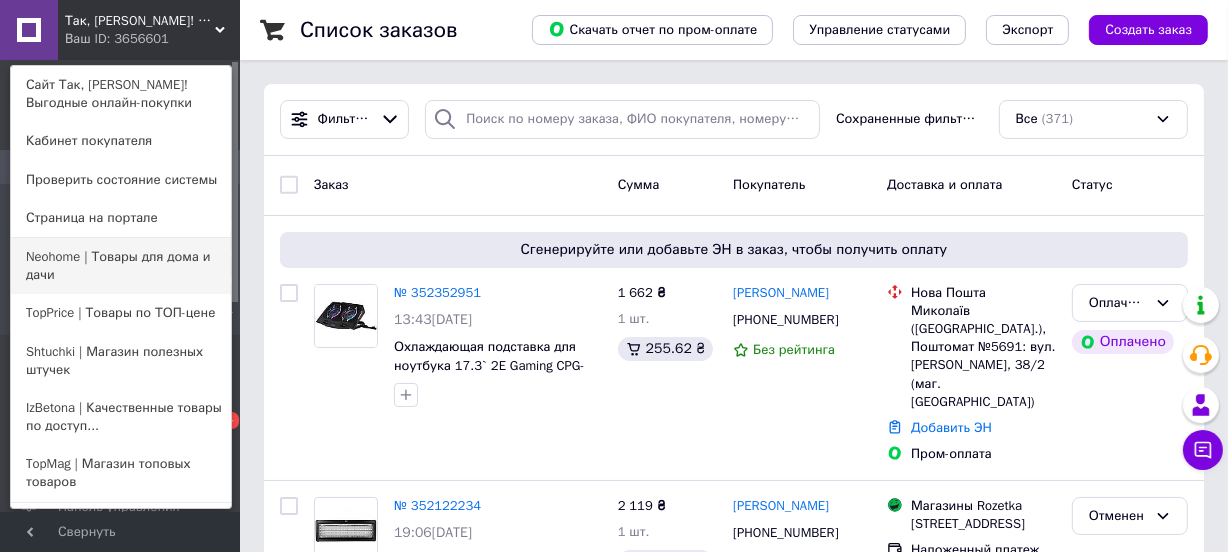 click on "Neohome | Товары для дома и дачи" at bounding box center (121, 266) 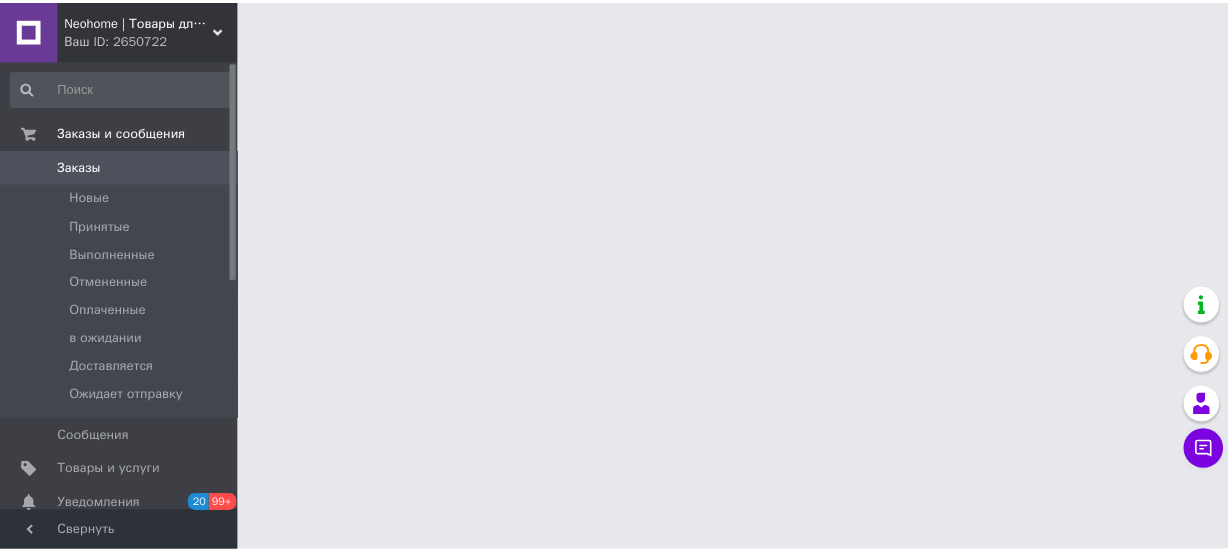 scroll, scrollTop: 0, scrollLeft: 0, axis: both 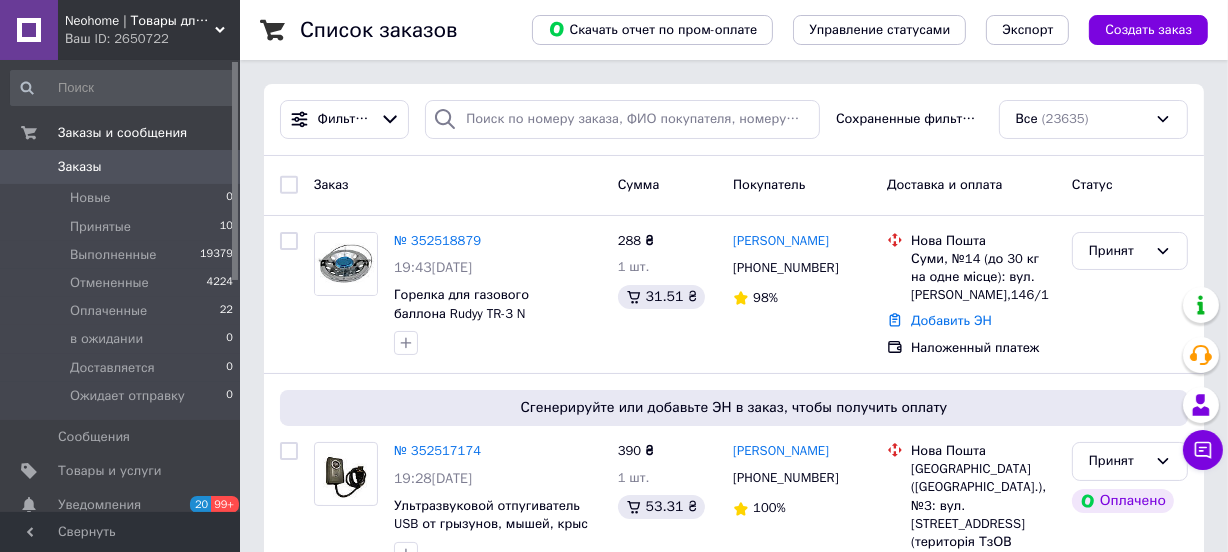 click on "Ваш ID: 2650722" at bounding box center [152, 39] 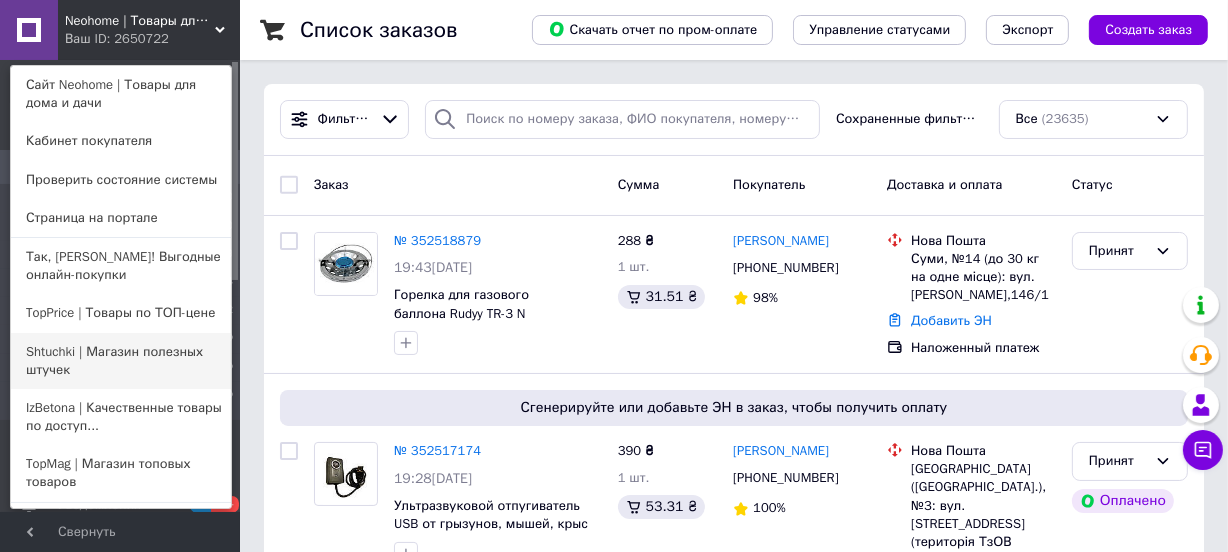 click on "Shtuchki | Магазин полезных штучек" at bounding box center (121, 361) 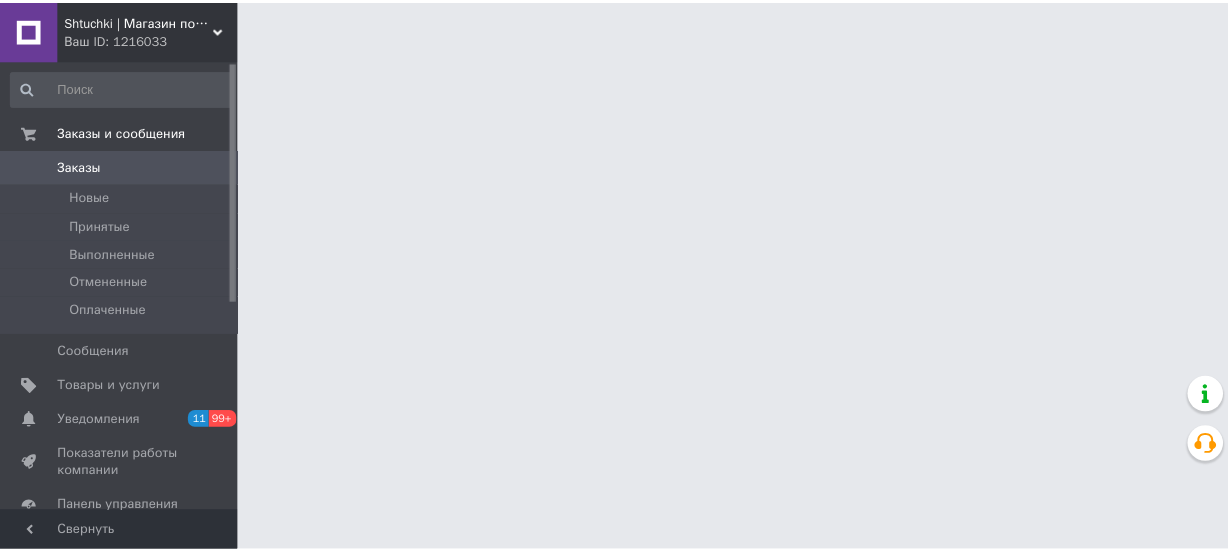 scroll, scrollTop: 0, scrollLeft: 0, axis: both 